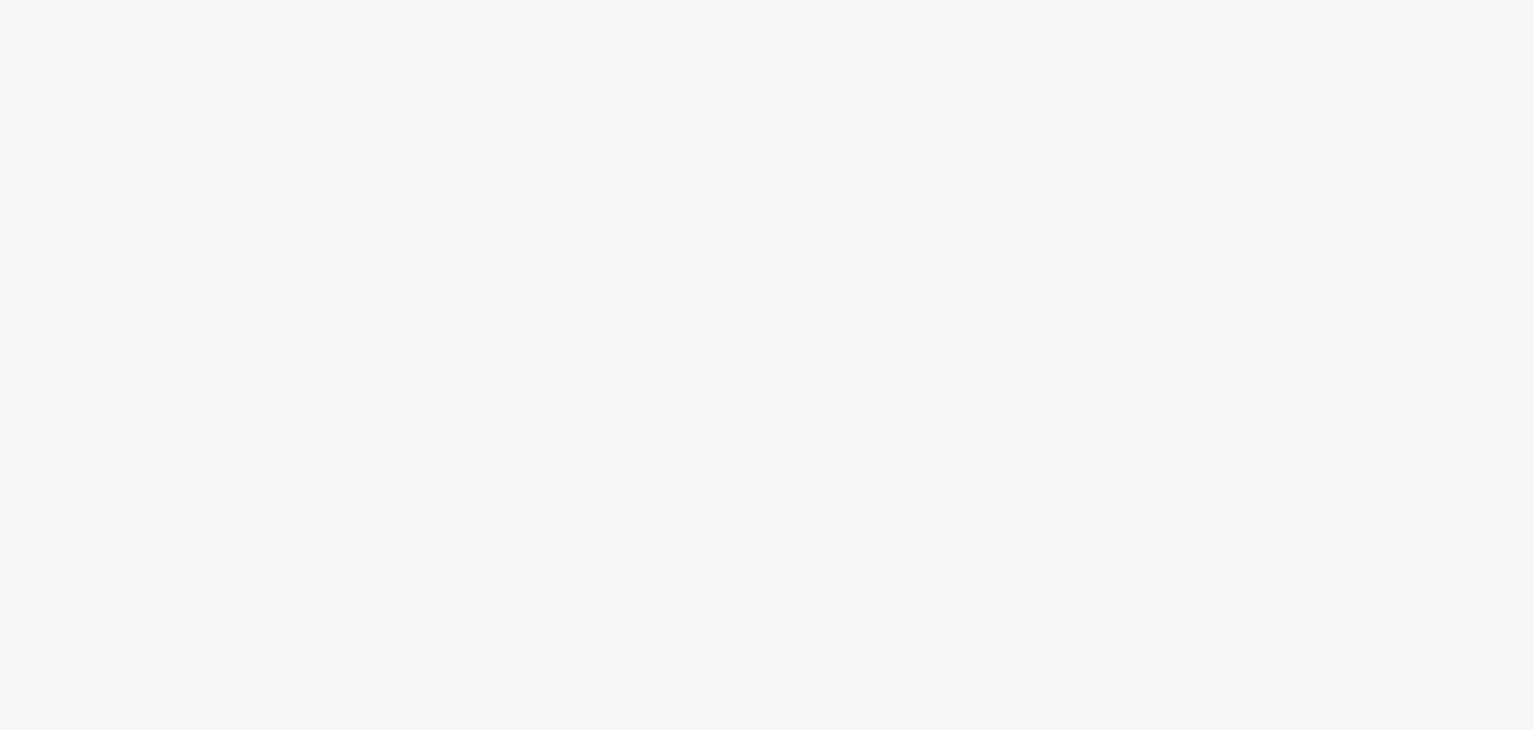 scroll, scrollTop: 0, scrollLeft: 0, axis: both 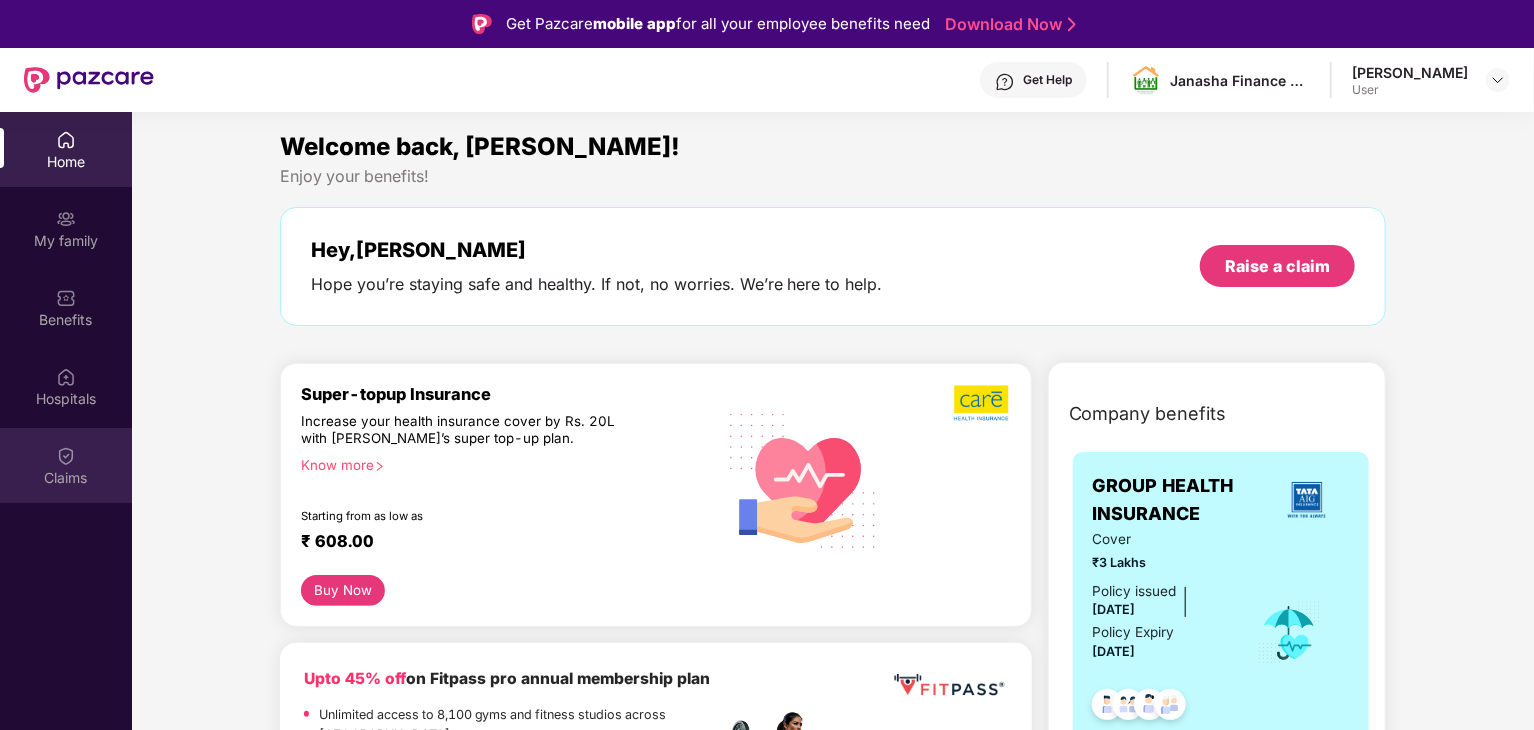 click on "Claims" at bounding box center (66, 478) 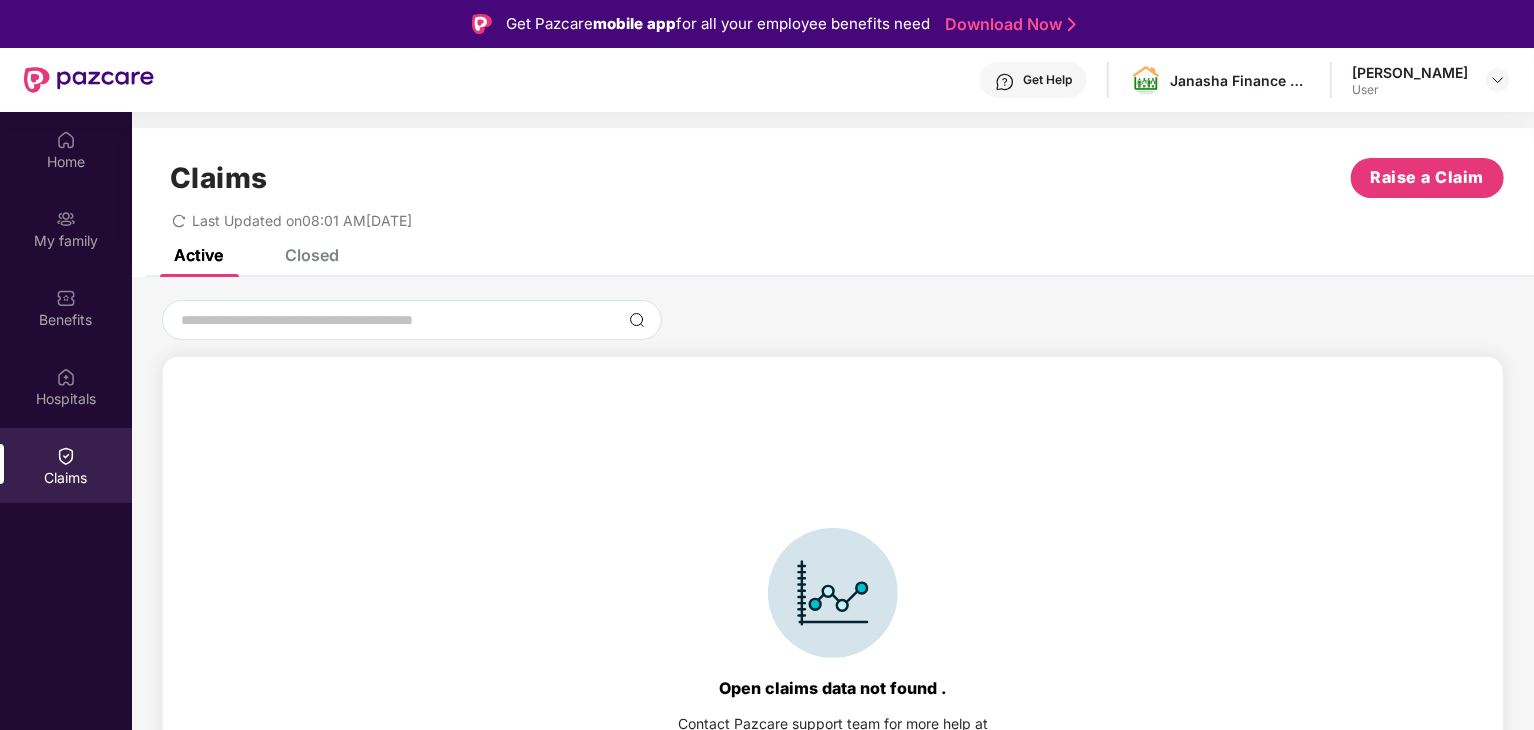 click on "Closed" at bounding box center (312, 255) 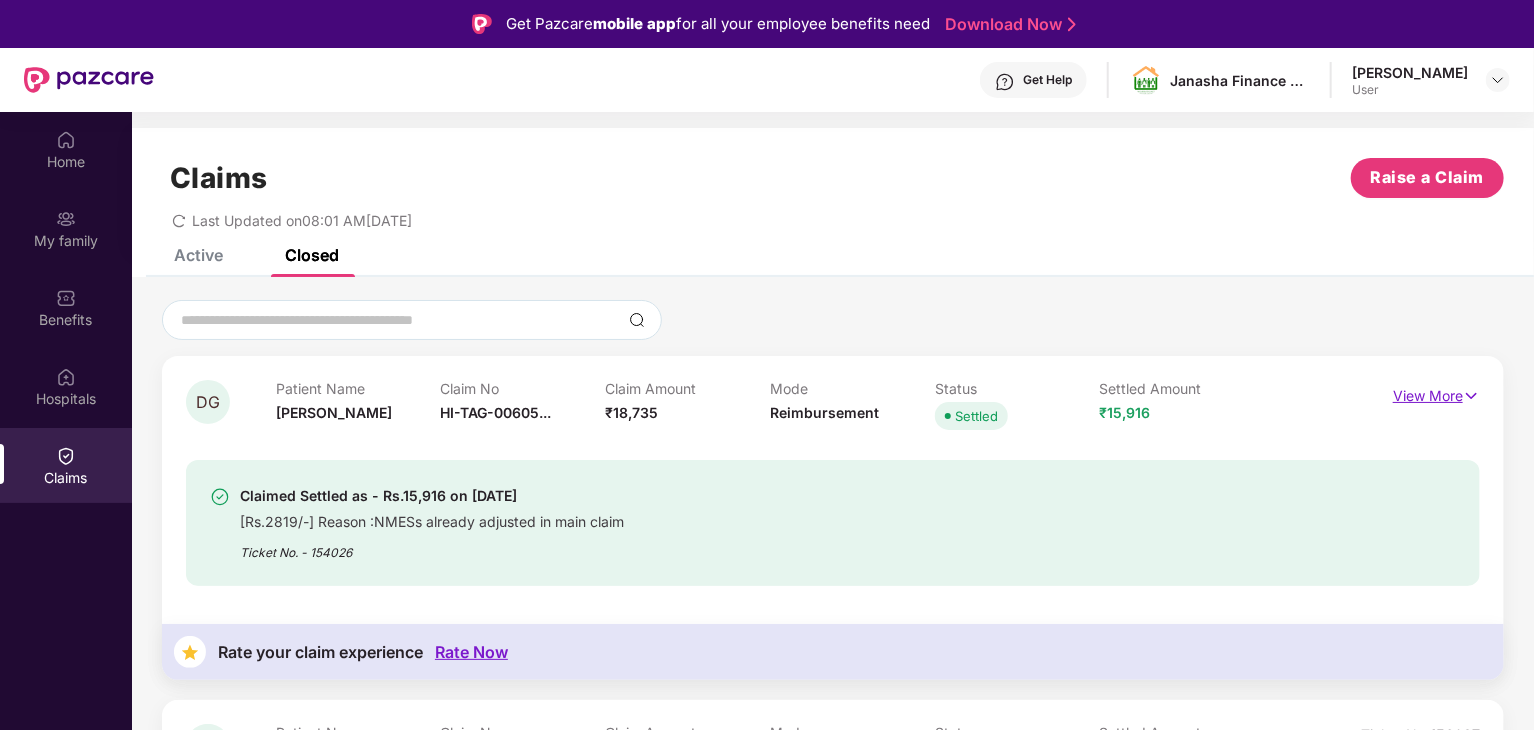 click at bounding box center (1471, 396) 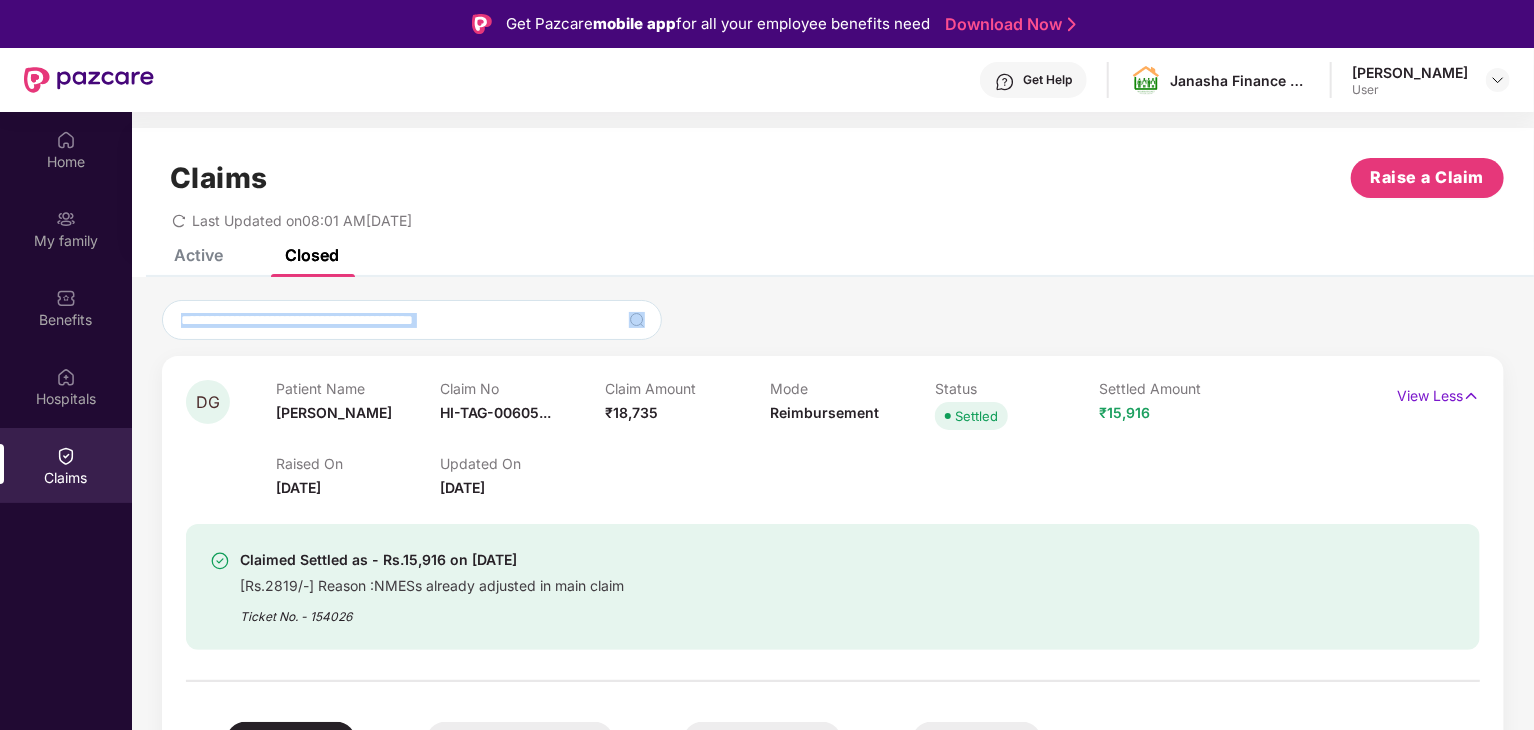 drag, startPoint x: 1530, startPoint y: 337, endPoint x: 1535, endPoint y: 310, distance: 27.45906 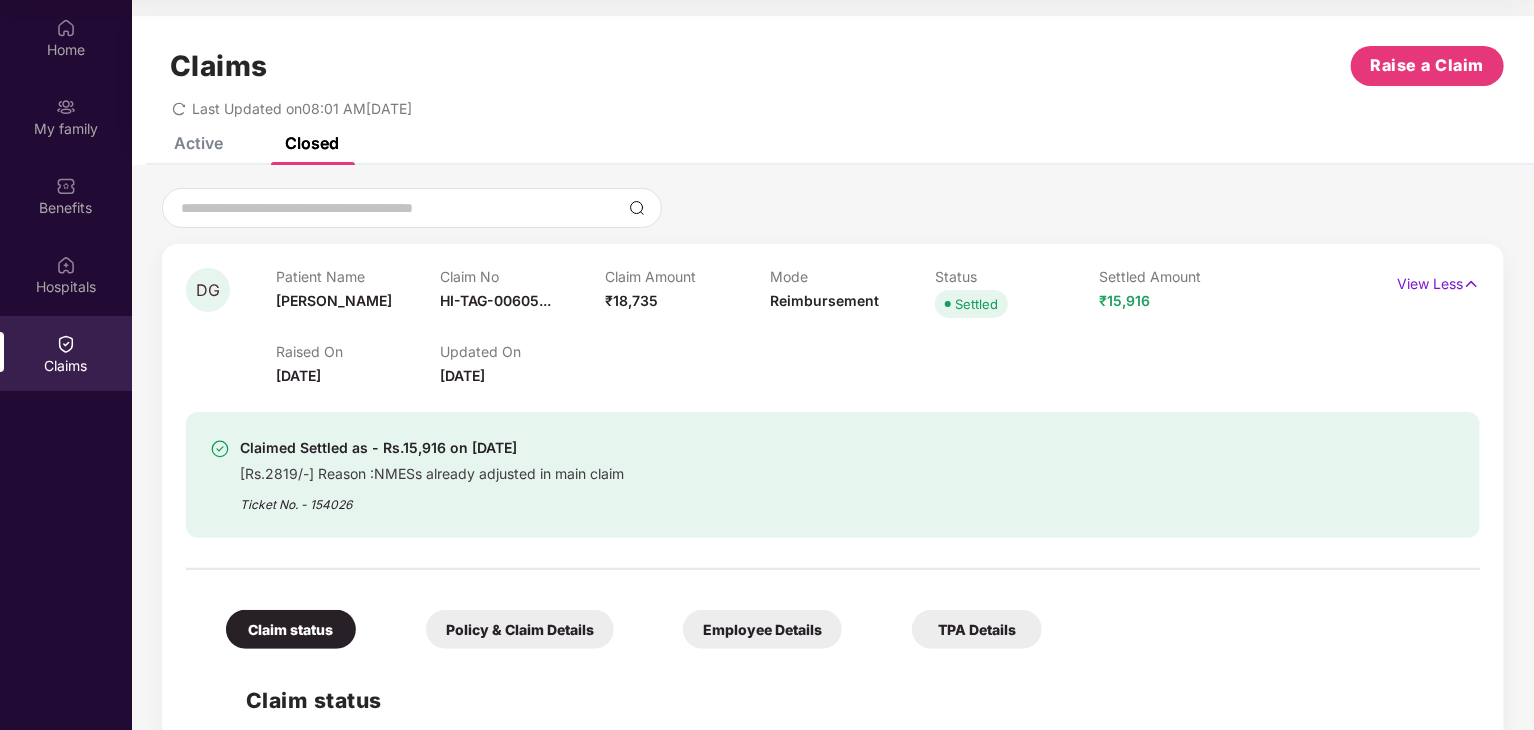 scroll, scrollTop: 0, scrollLeft: 0, axis: both 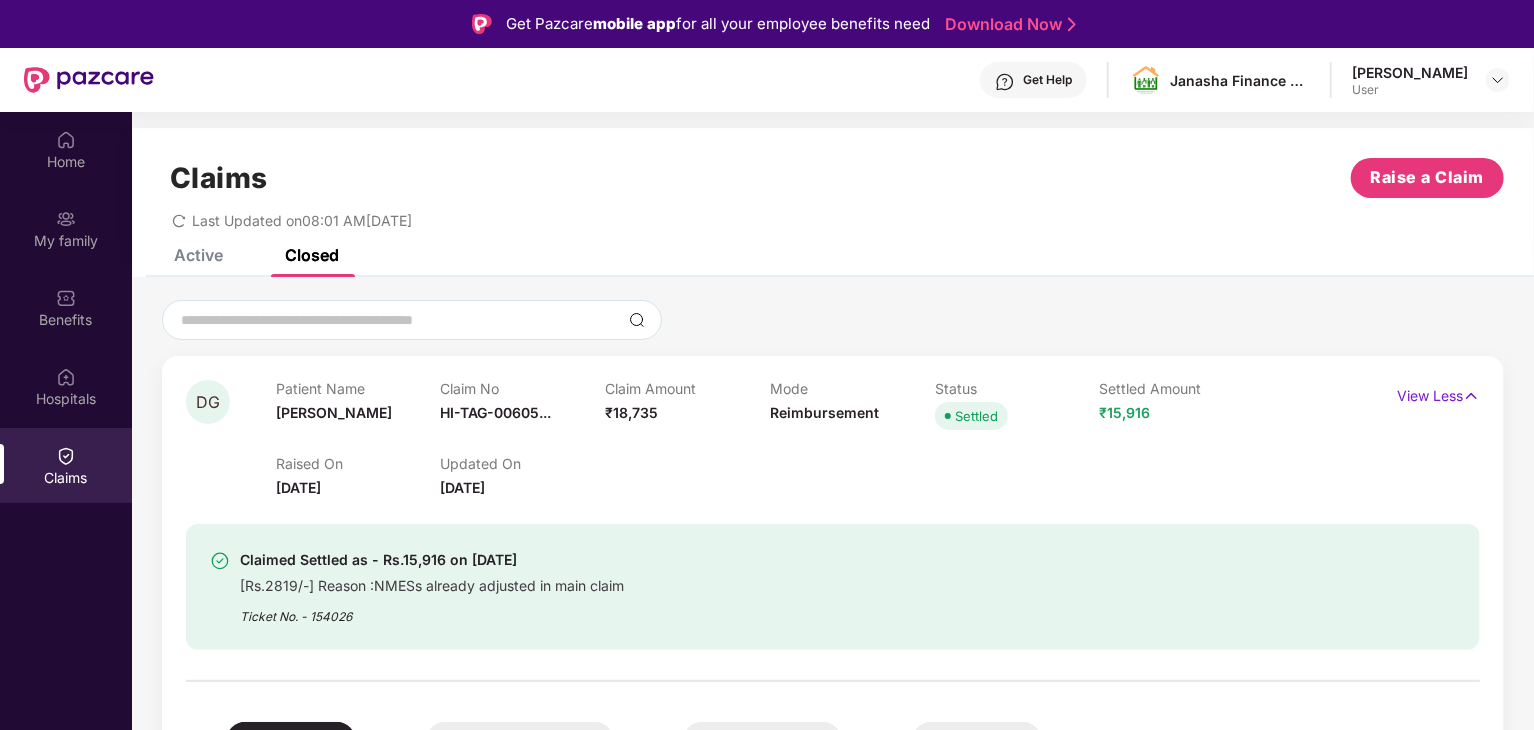 click 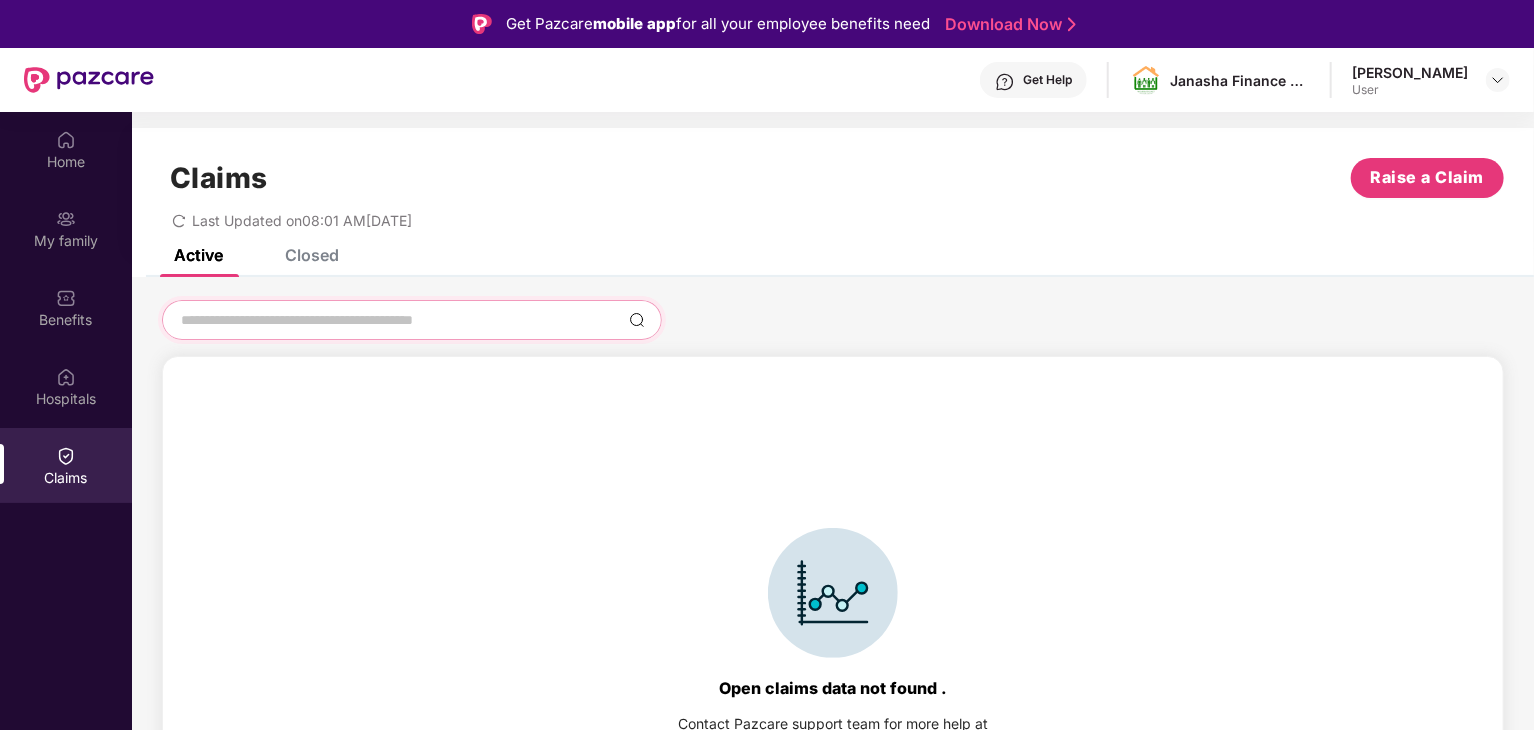 click at bounding box center [400, 320] 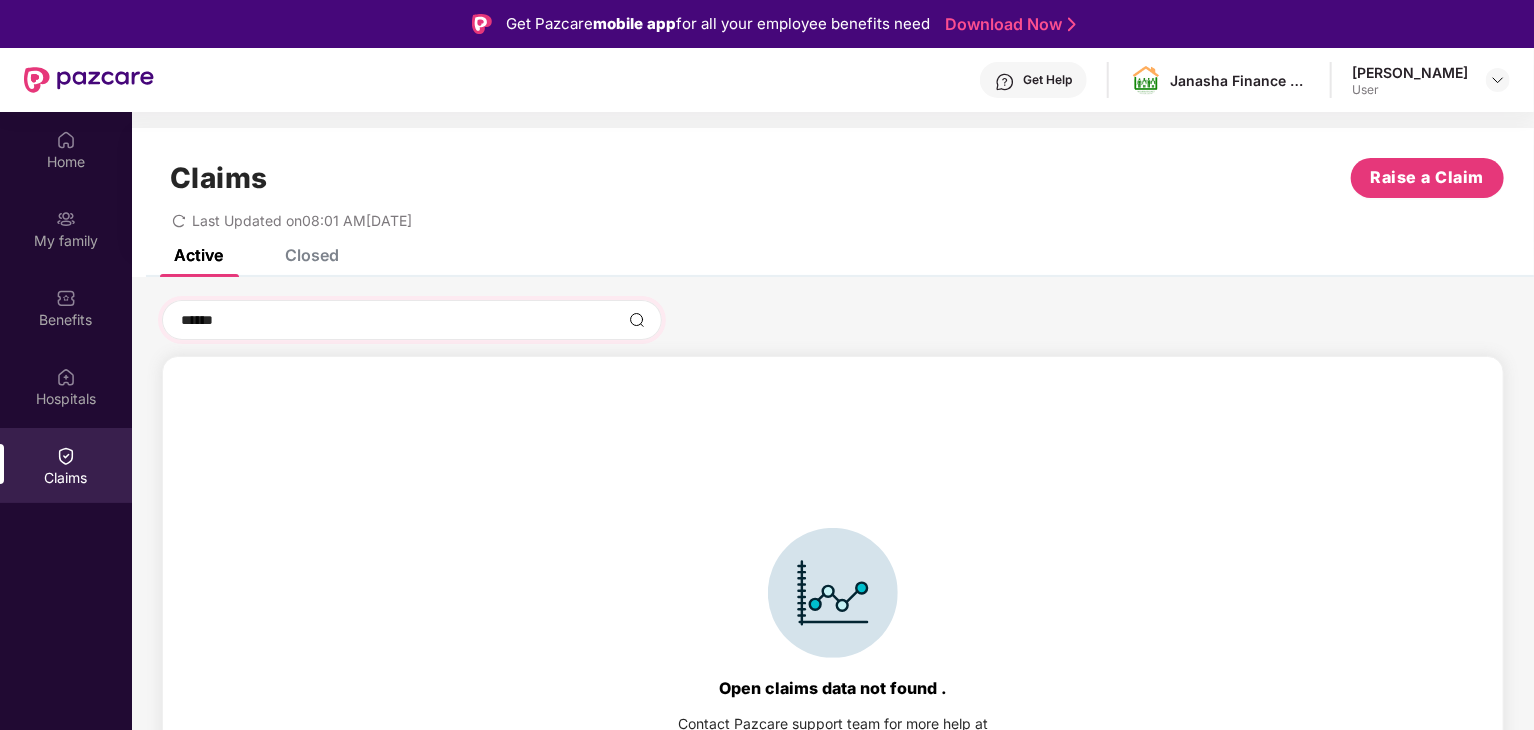 click at bounding box center (637, 320) 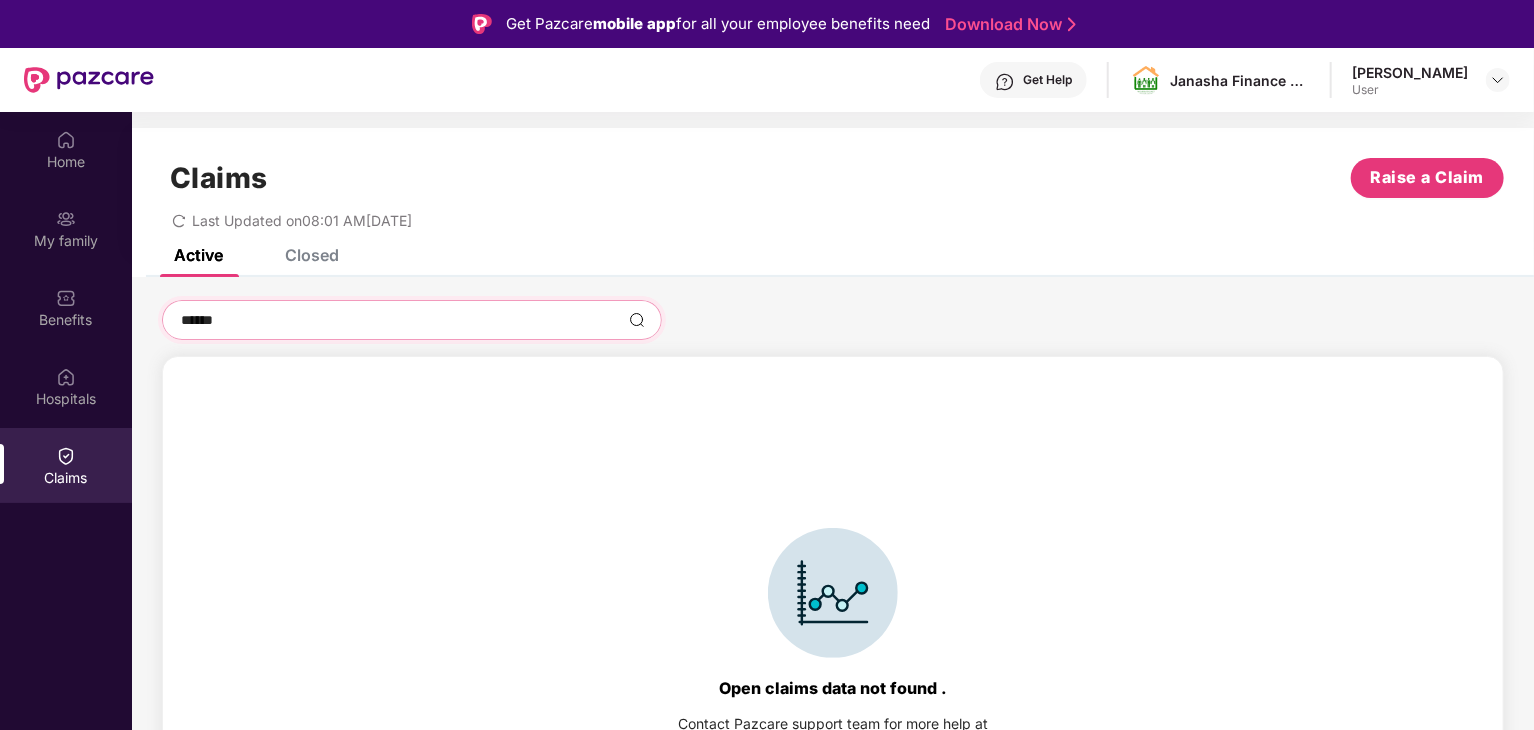 click on "******" at bounding box center [400, 320] 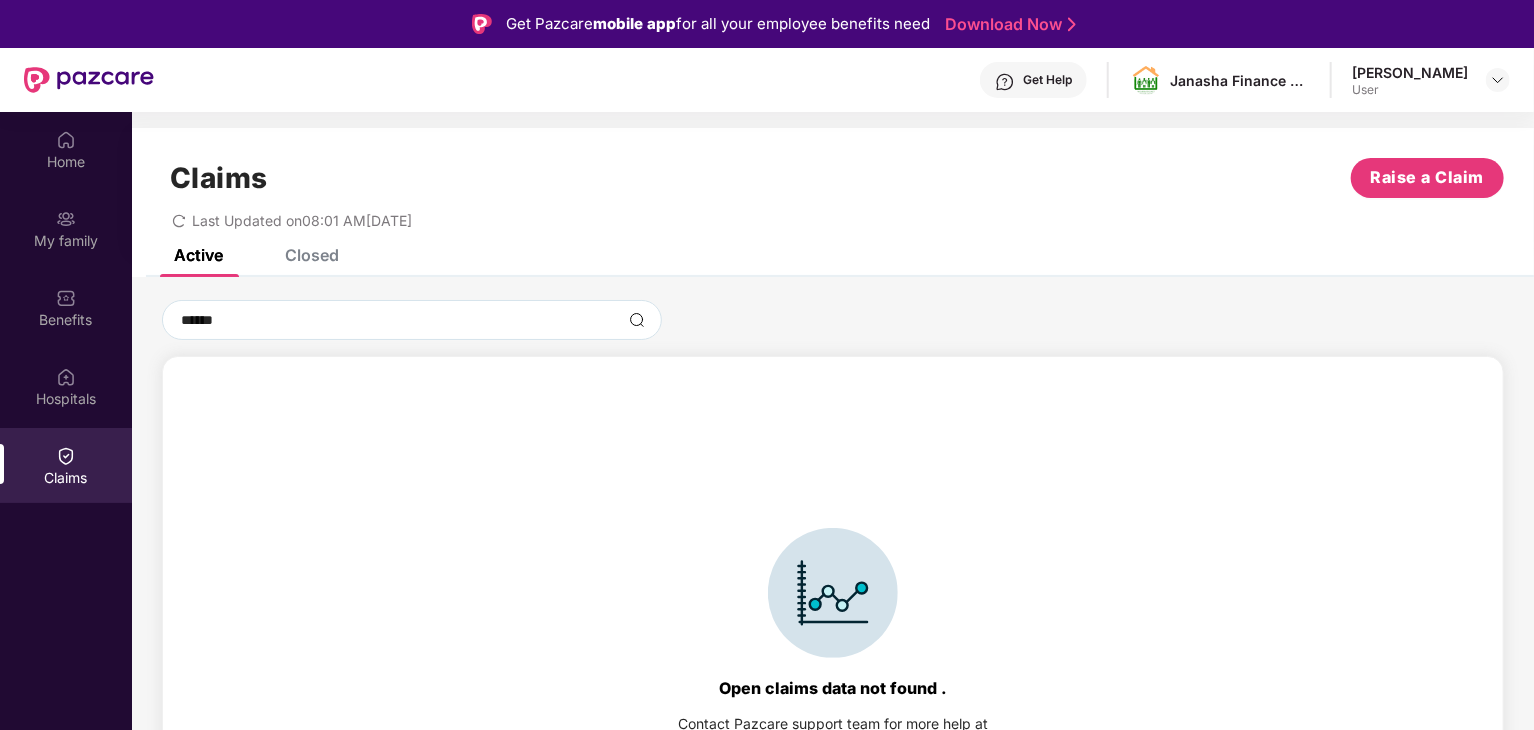 click on "Claims Raise a Claim Last Updated on  08:01 AM, 08 Jul 2025" at bounding box center [833, 188] 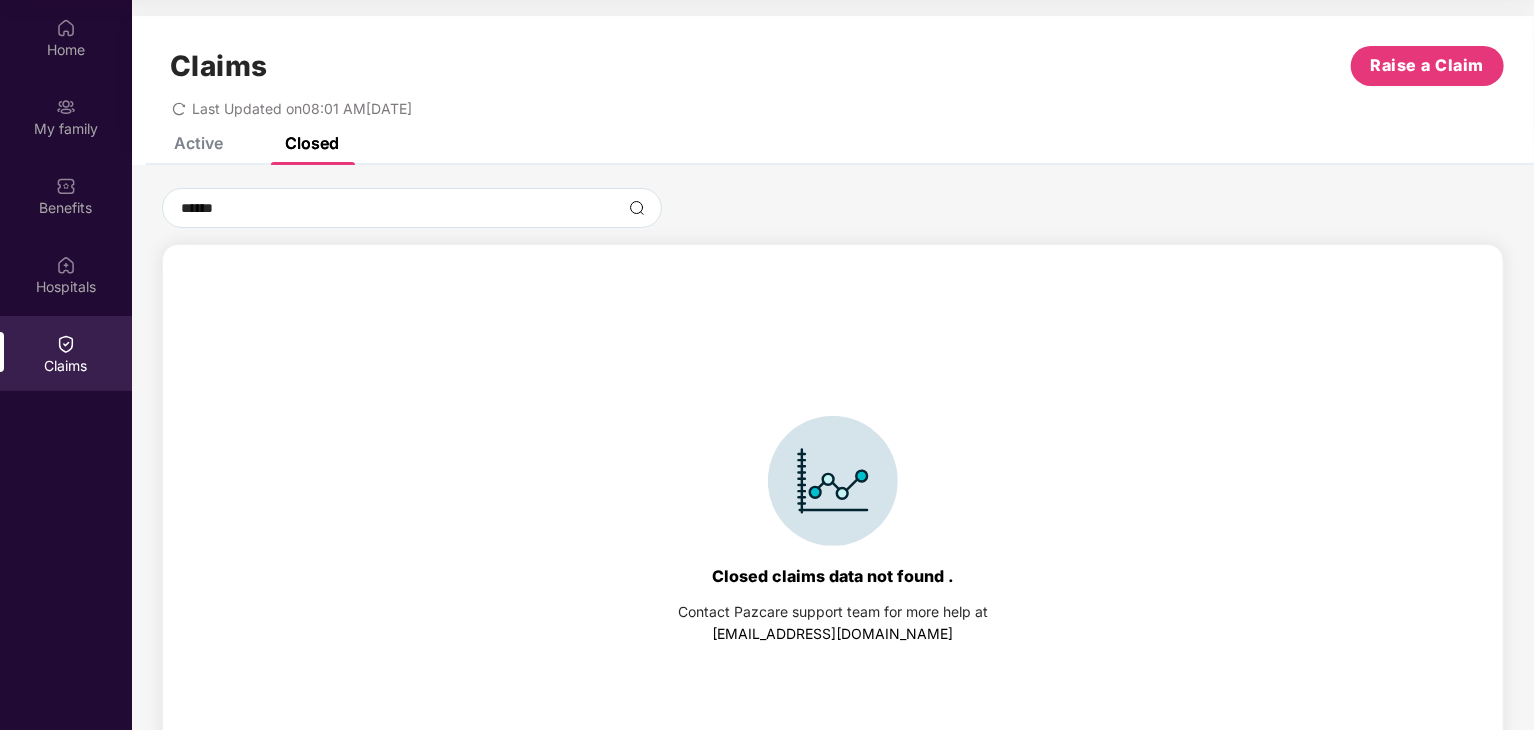 scroll, scrollTop: 0, scrollLeft: 0, axis: both 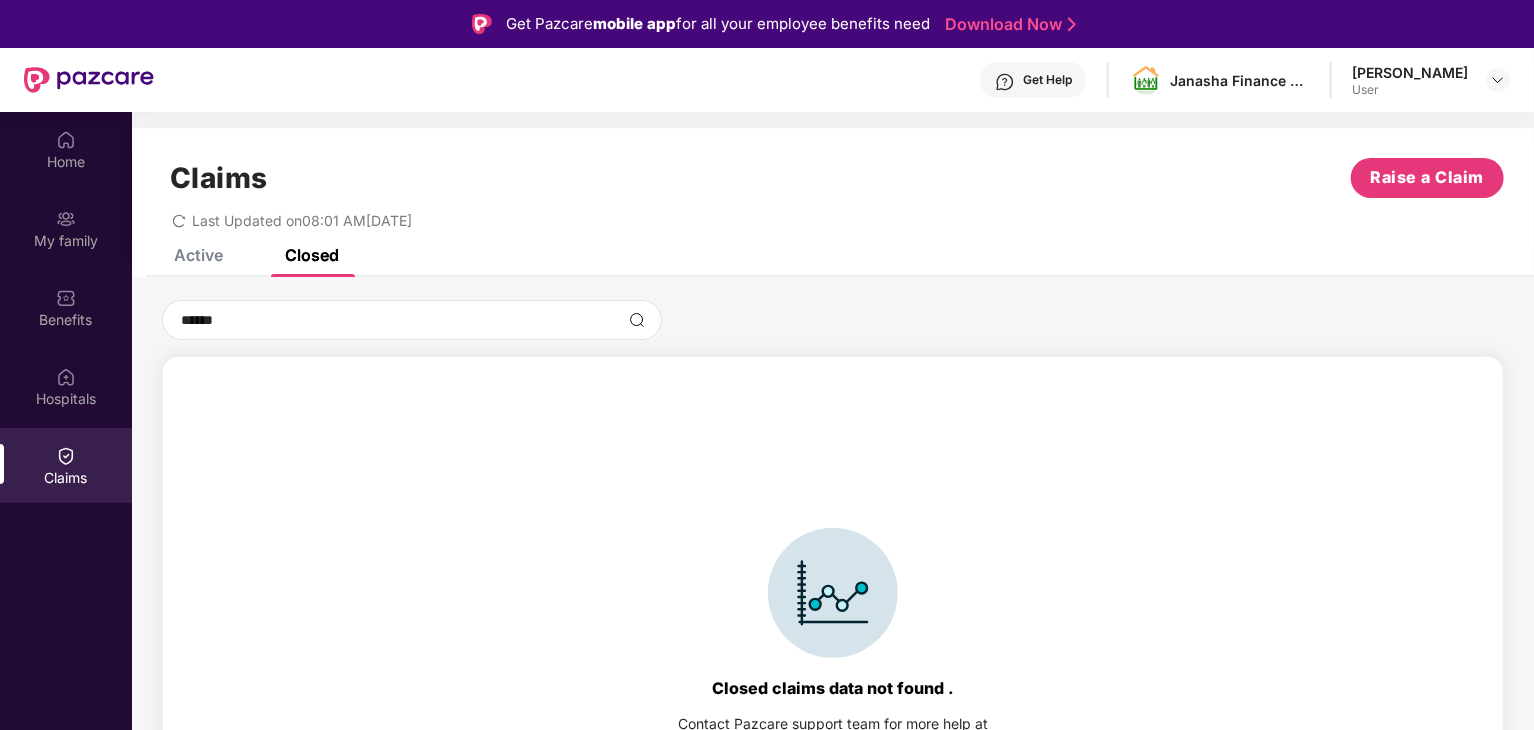 click on "Claims Raise a Claim Last Updated on  08:01 AM, 08 Jul 2025" at bounding box center (833, 188) 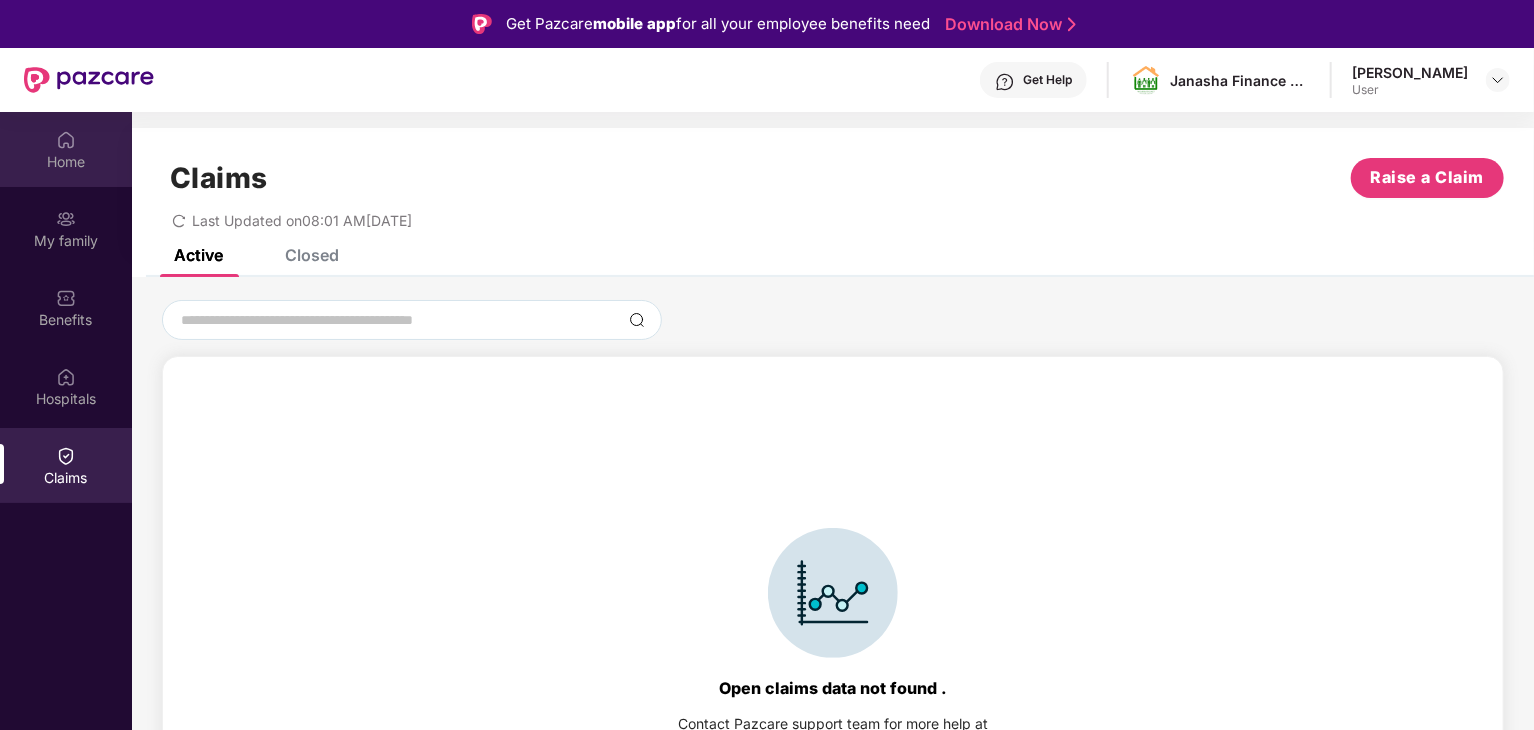 click on "Home" at bounding box center (66, 162) 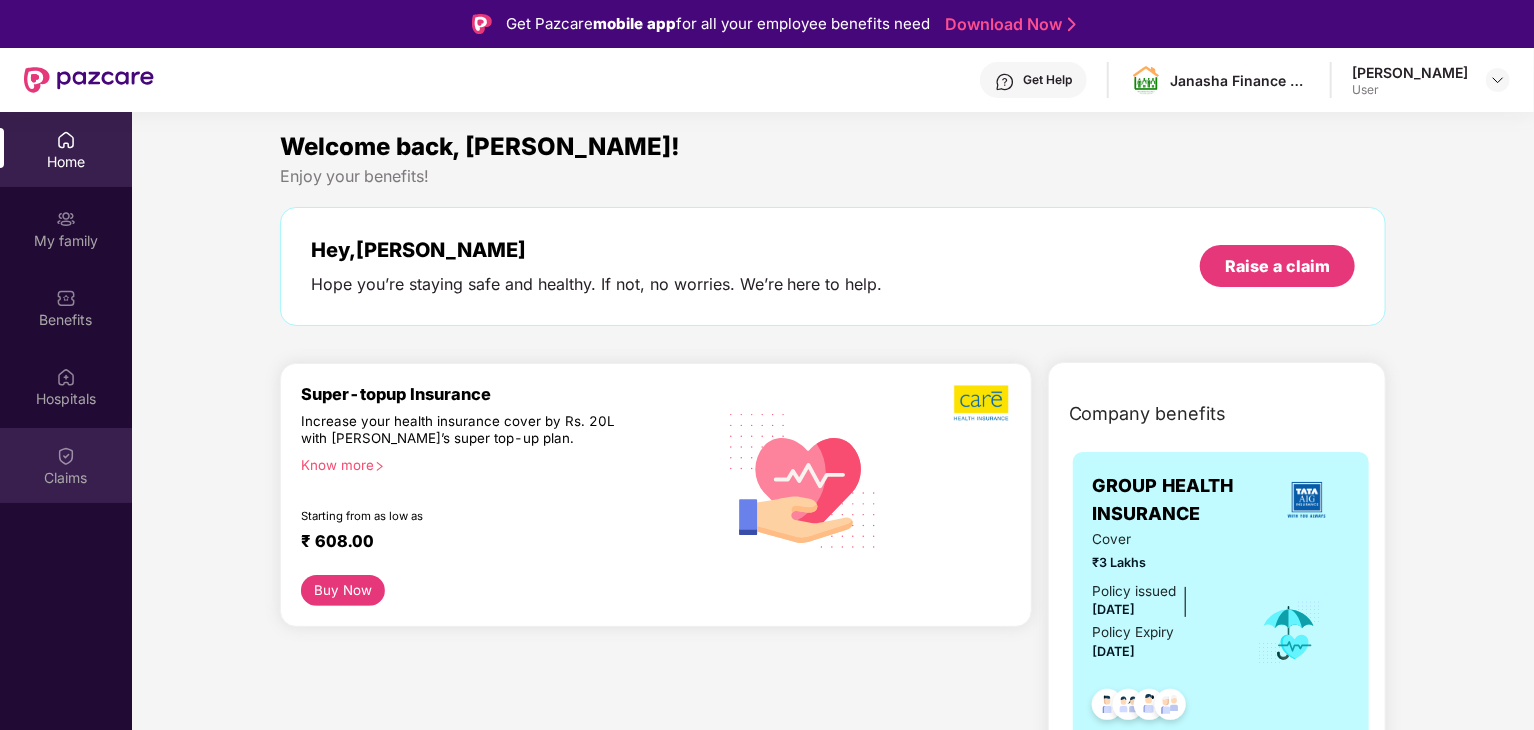 click at bounding box center (66, 456) 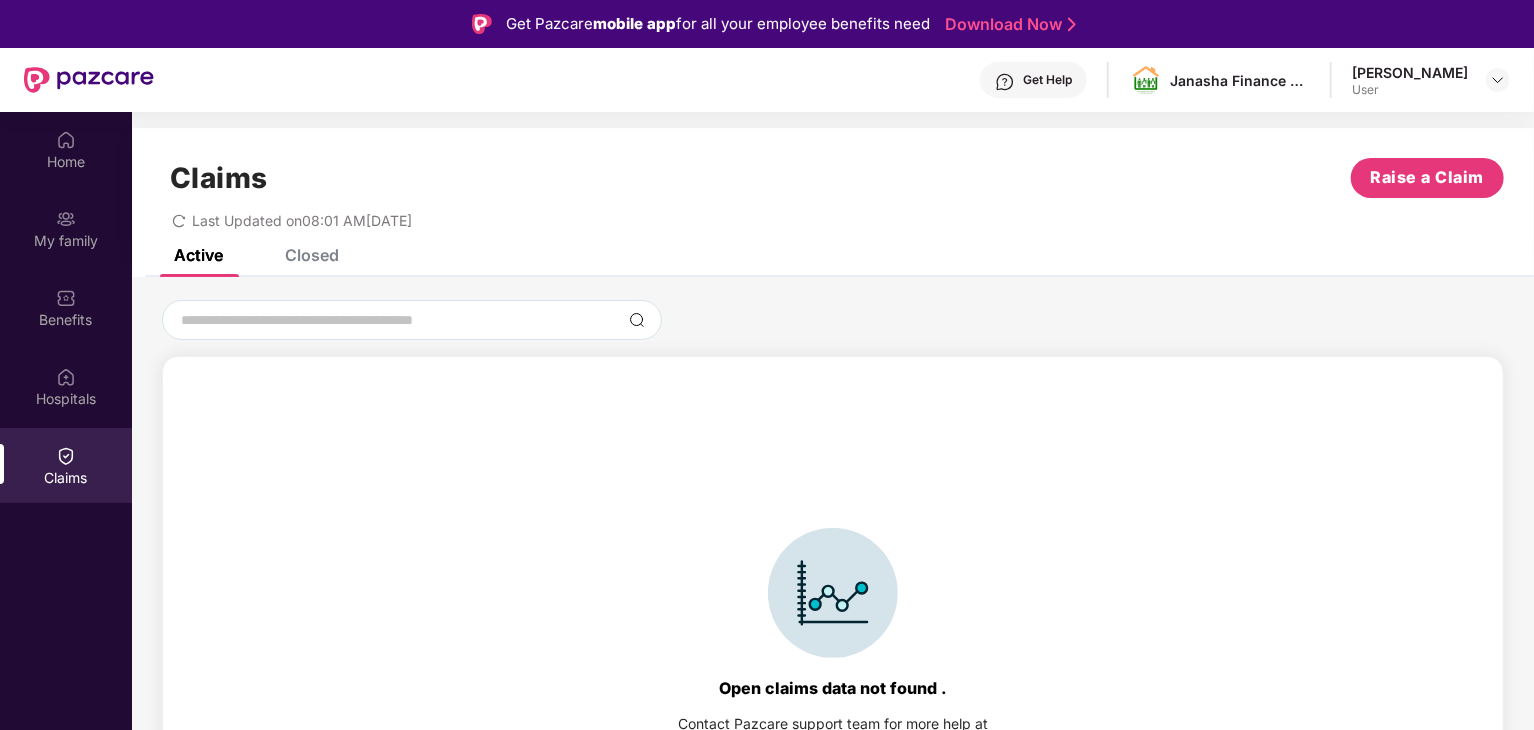 click on "Closed" at bounding box center [312, 255] 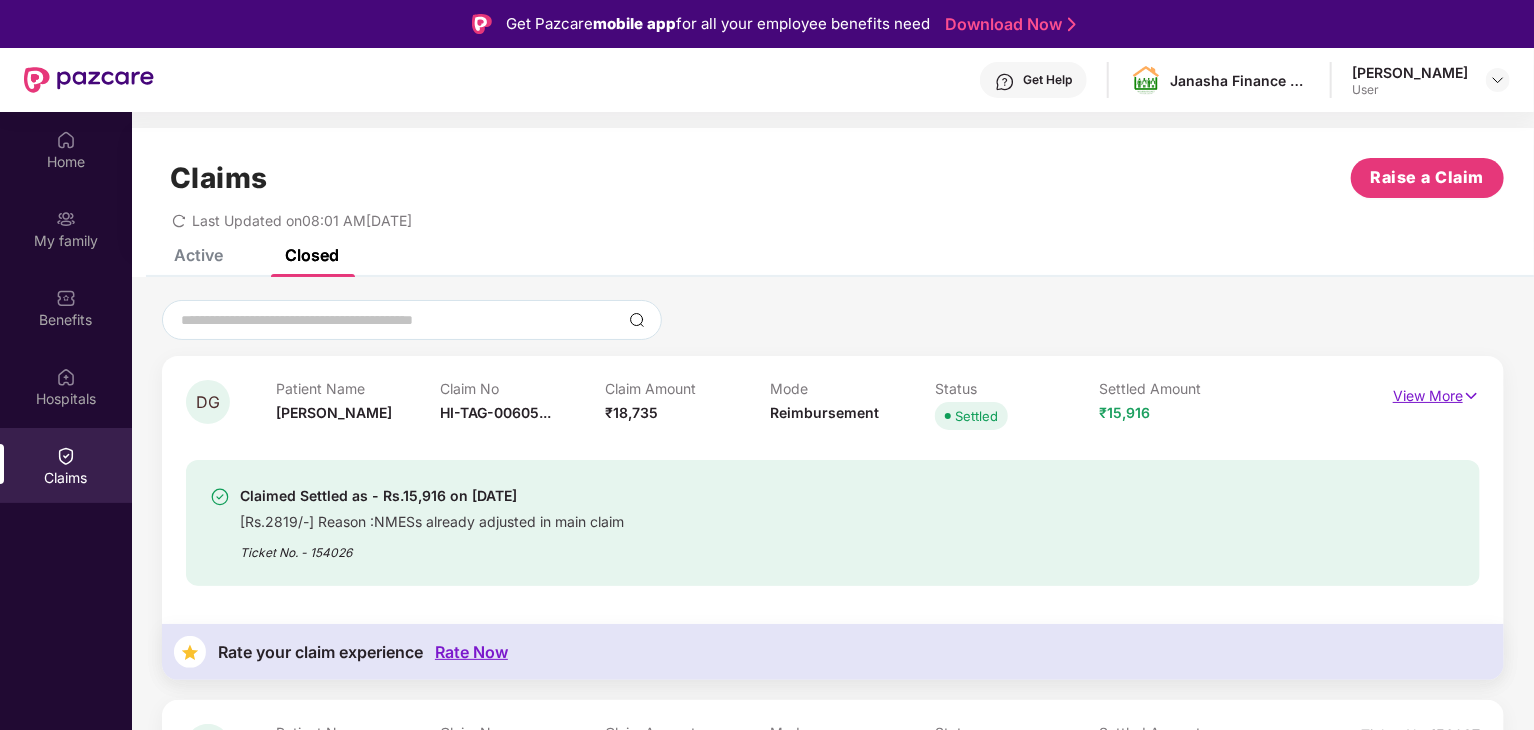 click at bounding box center [1471, 396] 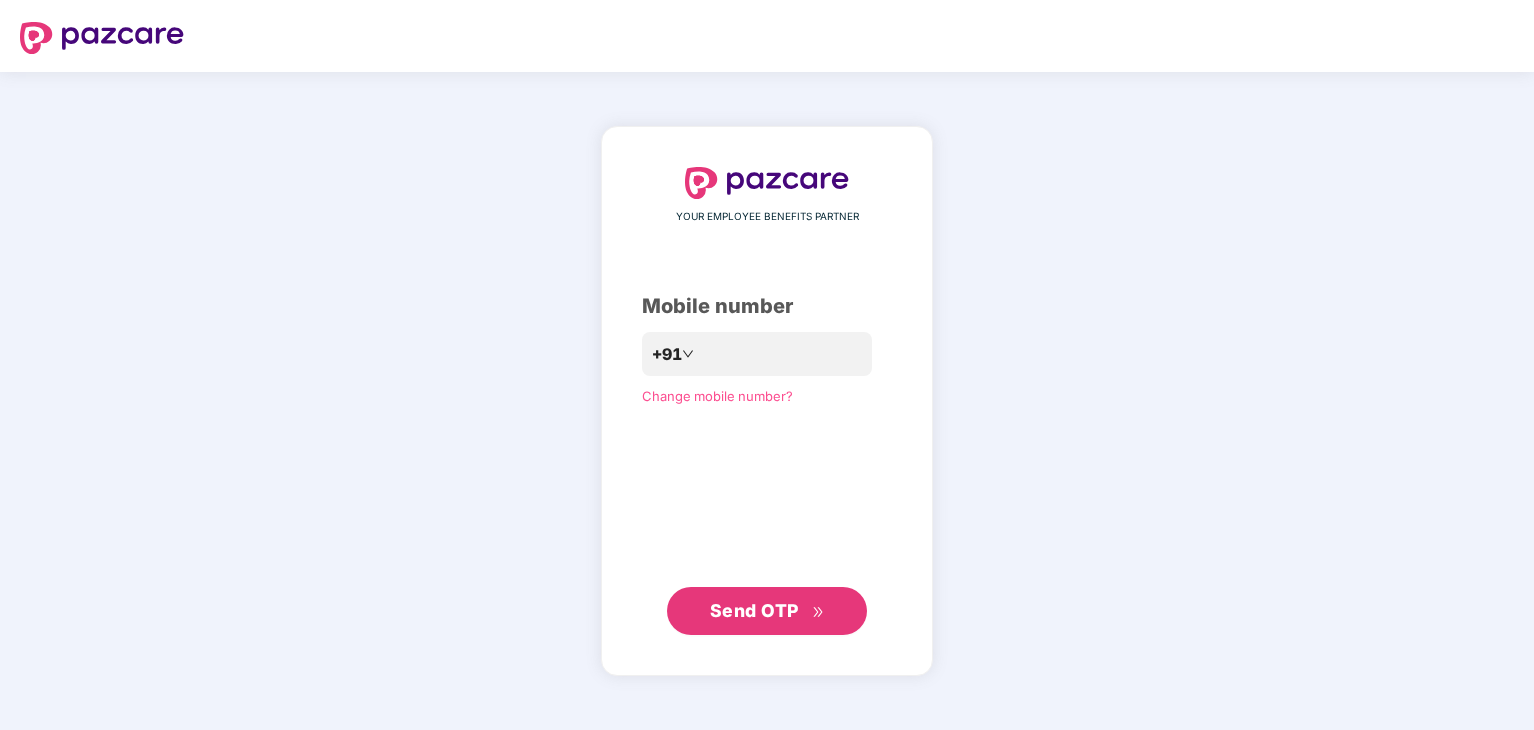 scroll, scrollTop: 0, scrollLeft: 0, axis: both 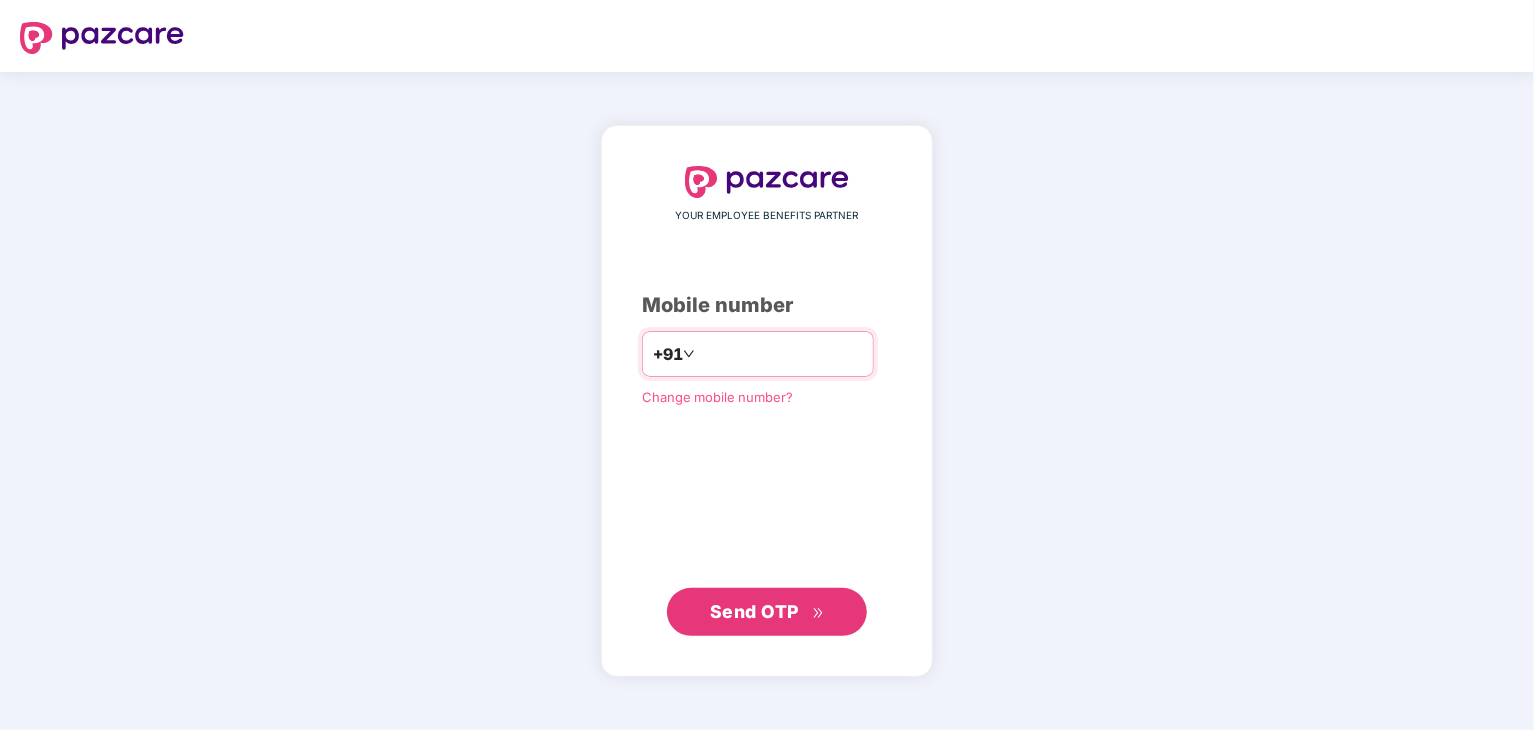 type on "**********" 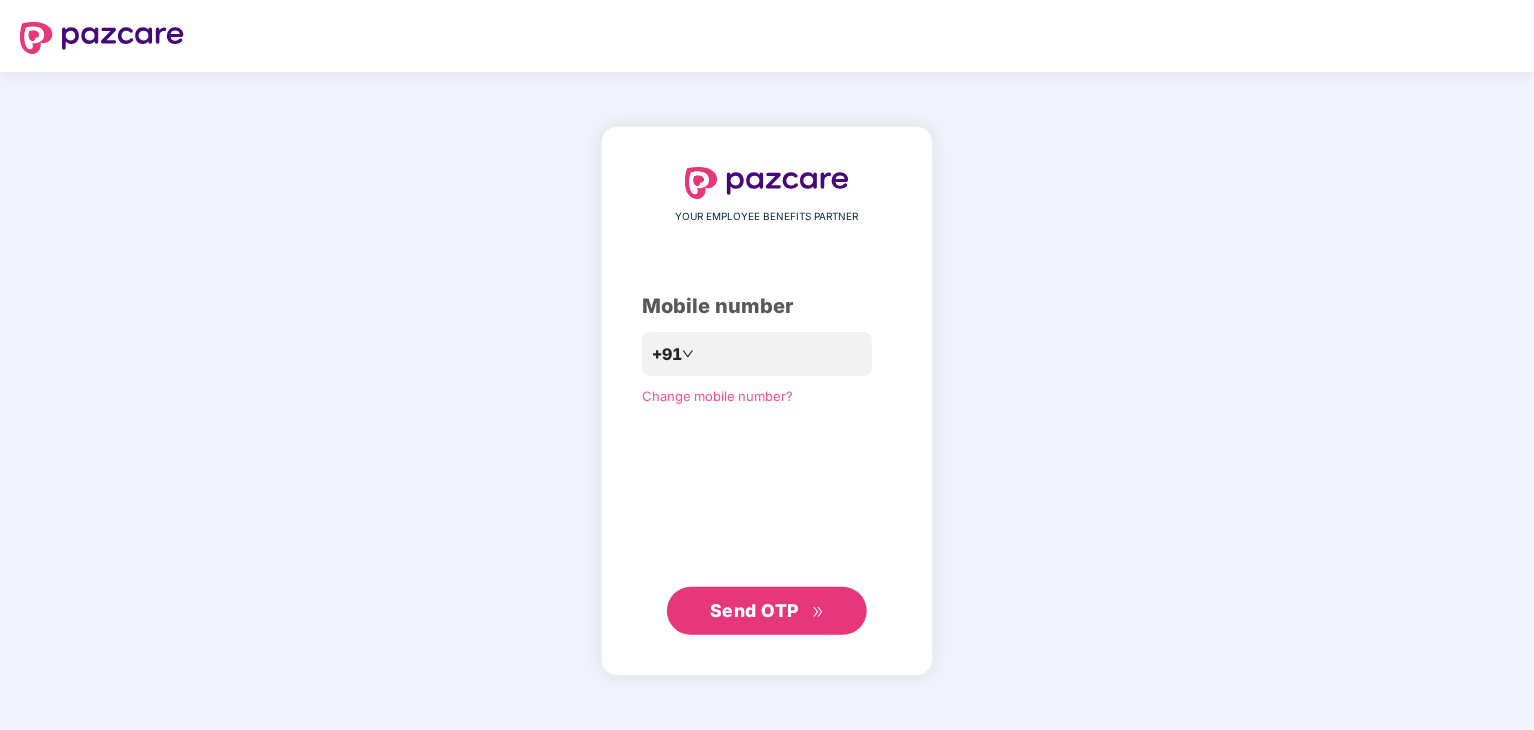click on "Send OTP" at bounding box center (754, 610) 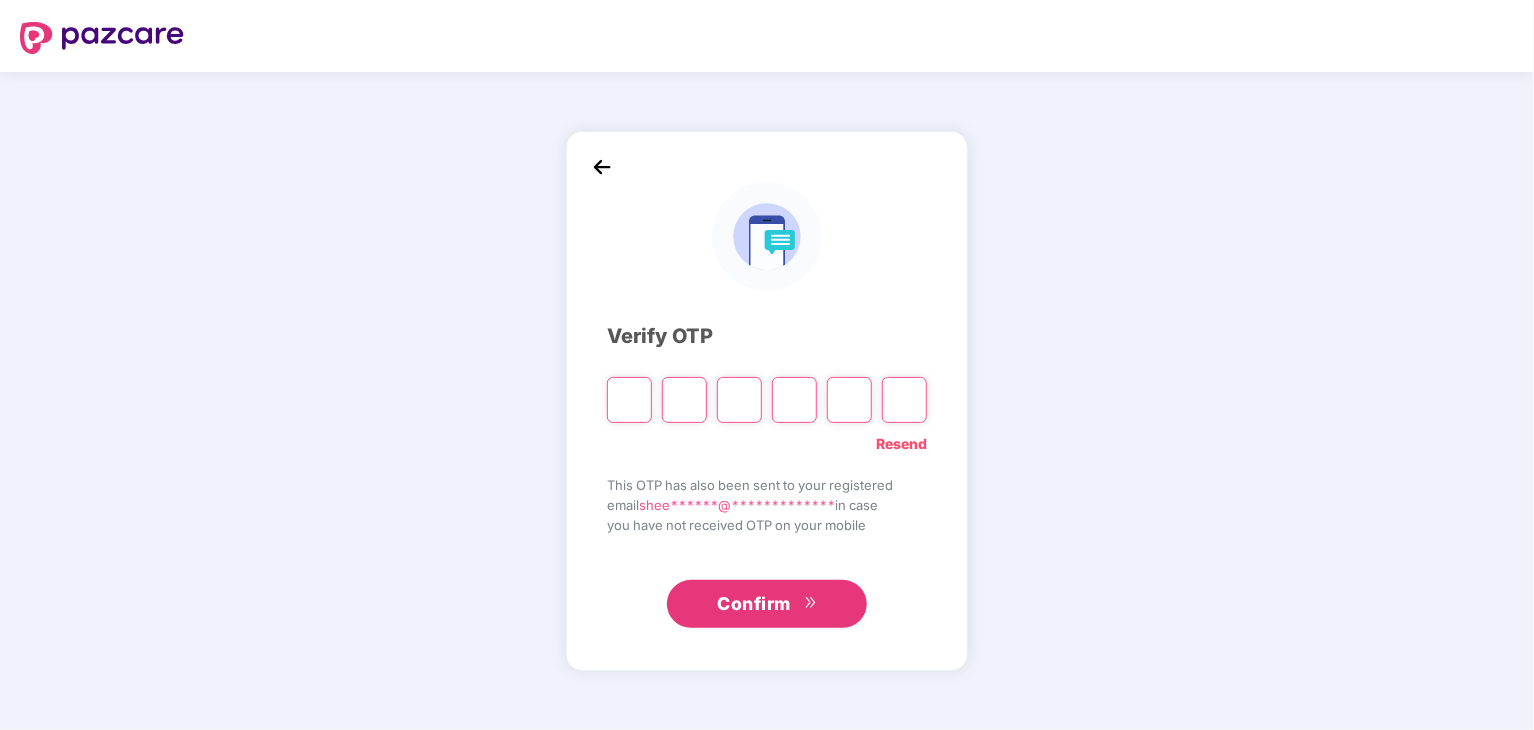 type on "*" 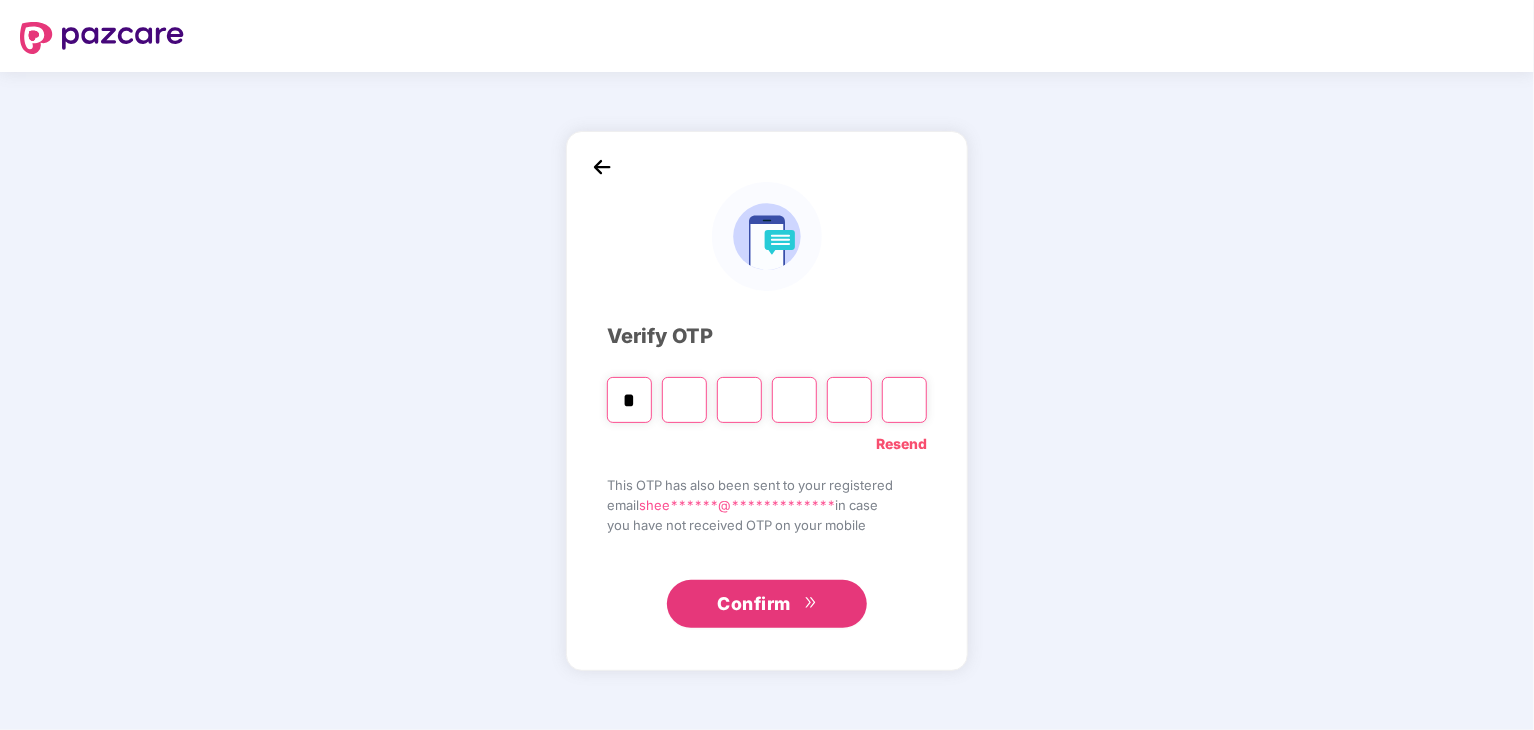 type on "*" 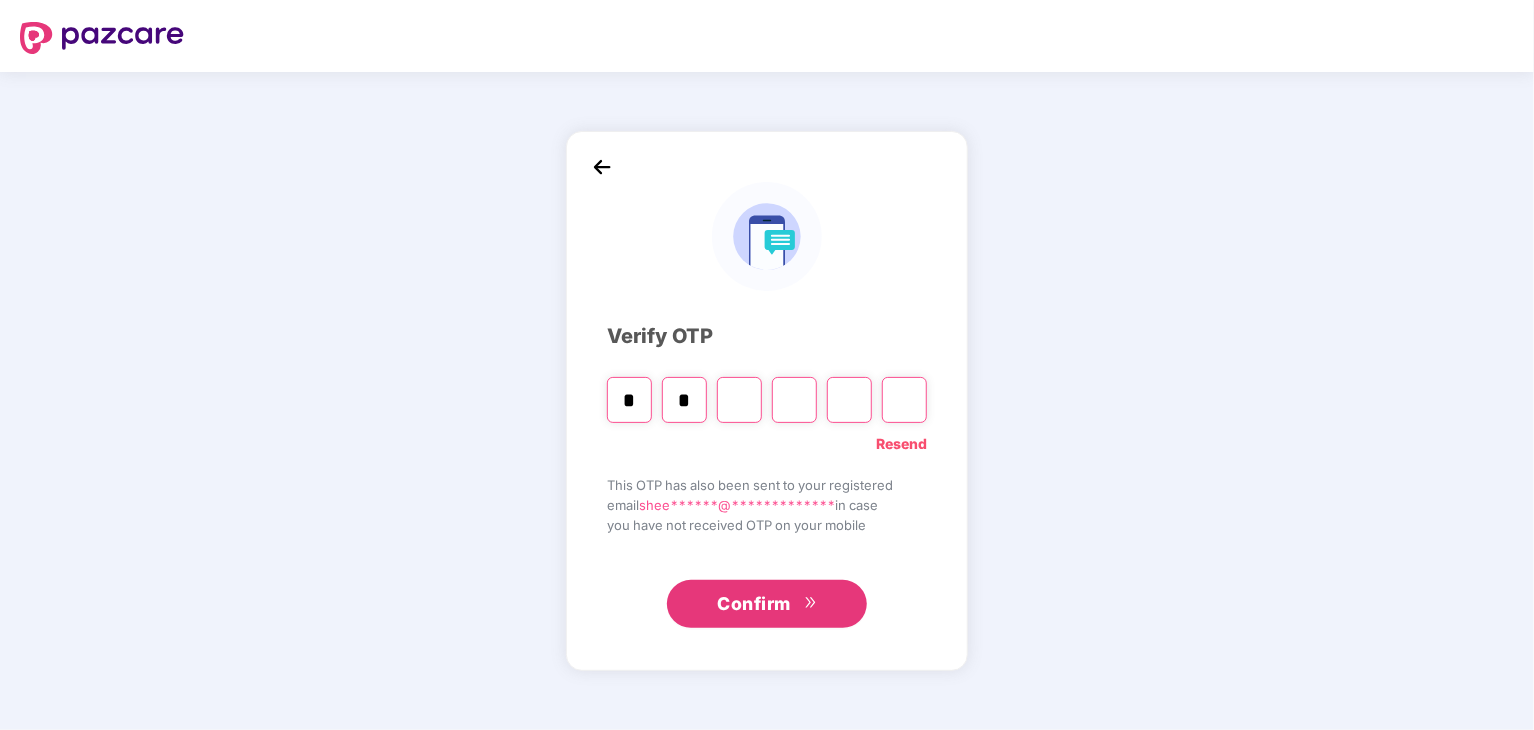type on "*" 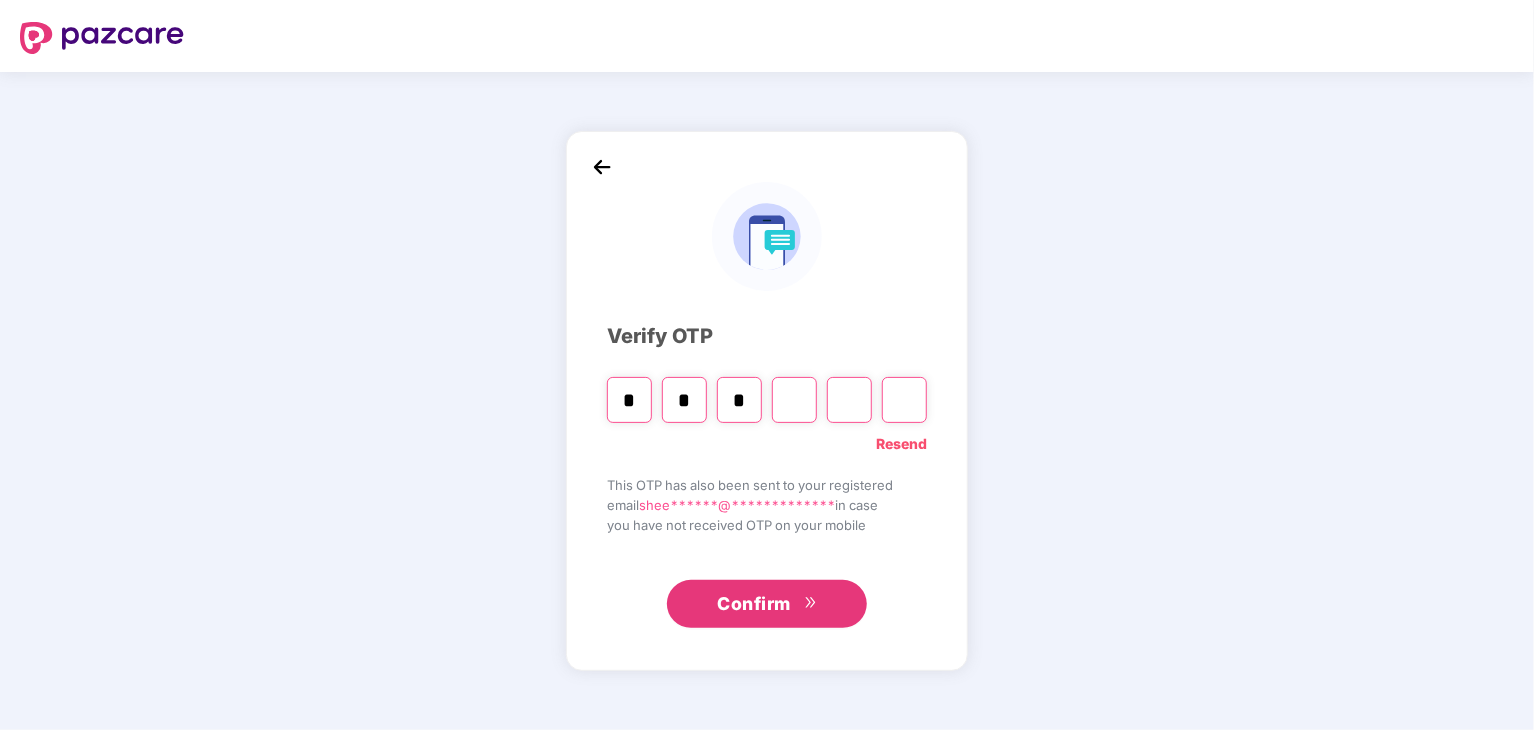 type on "*" 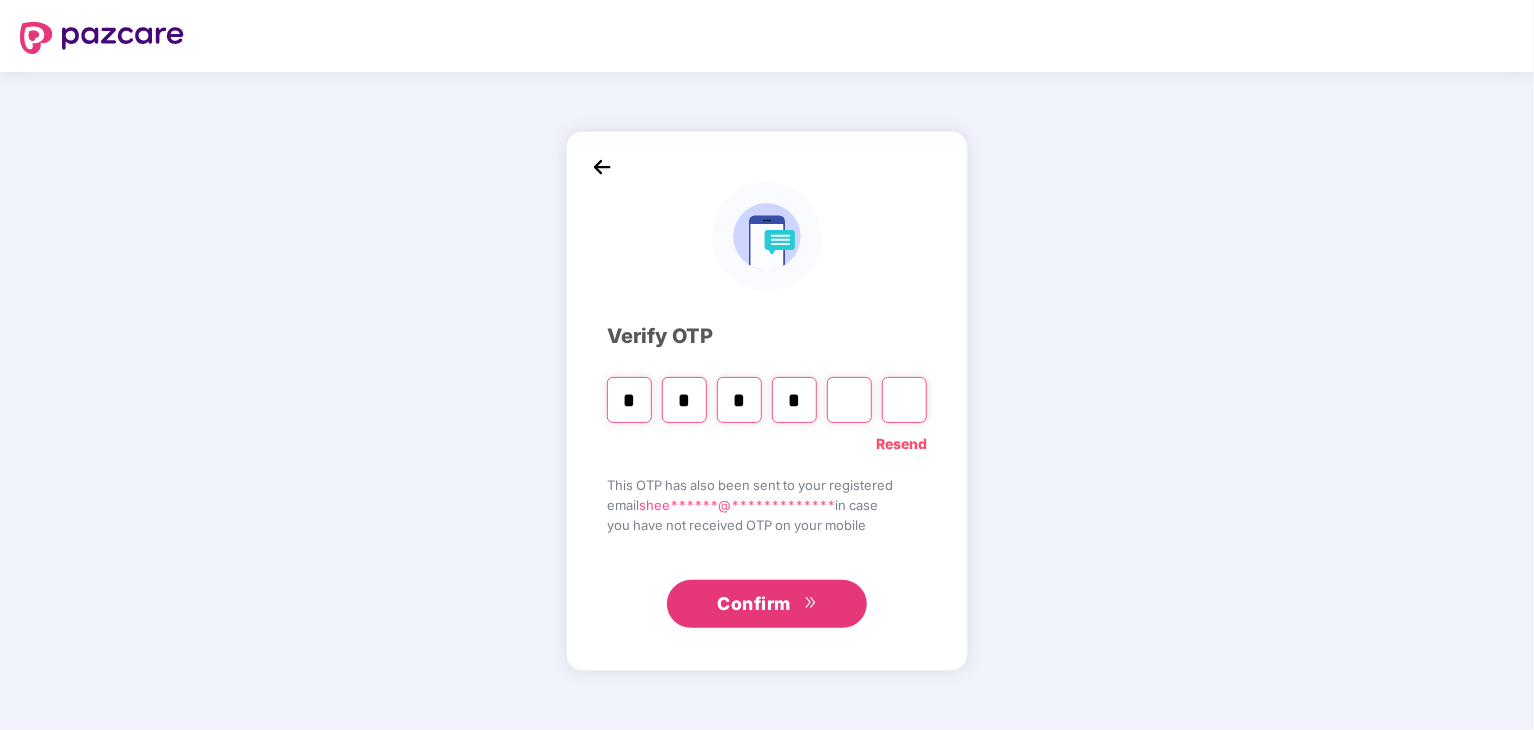 type on "*" 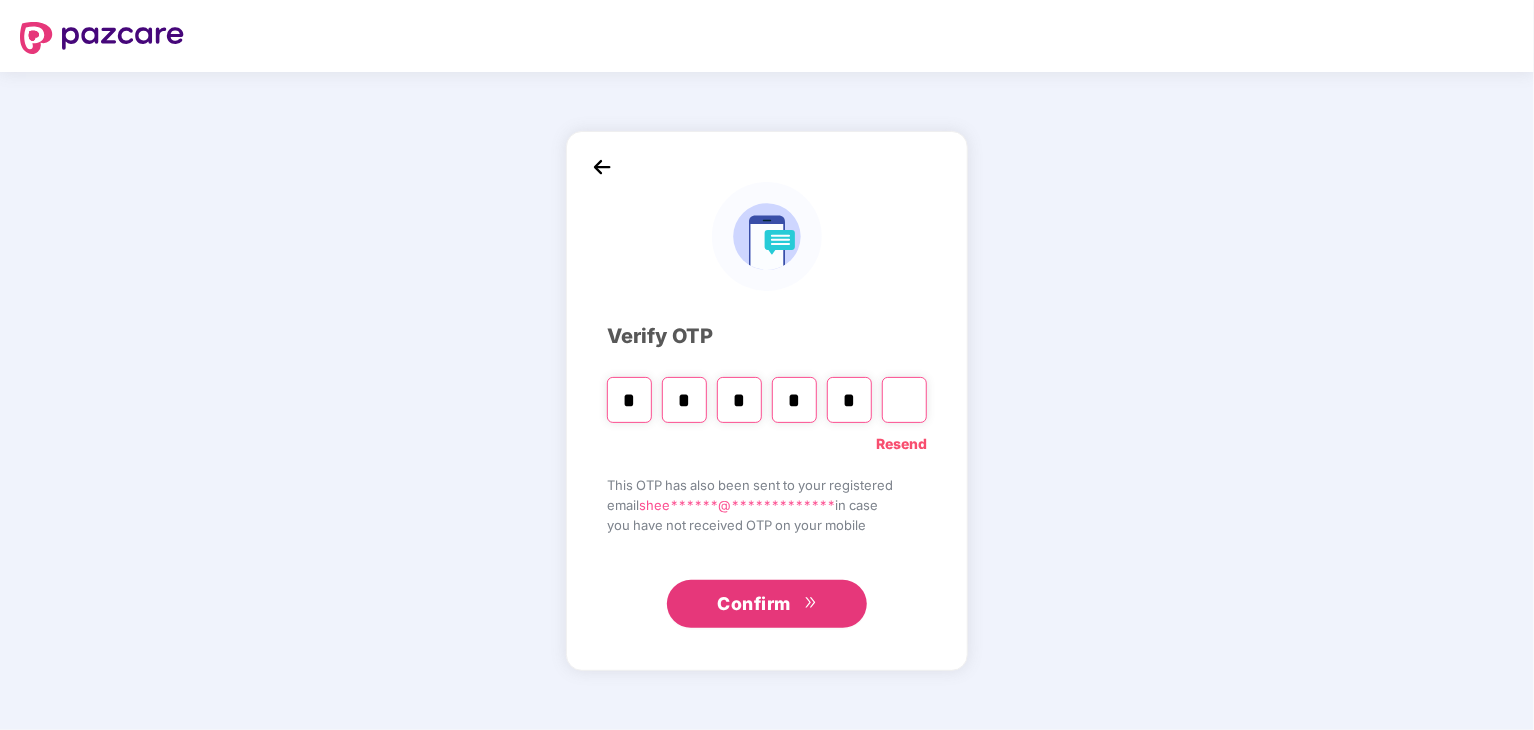 type on "*" 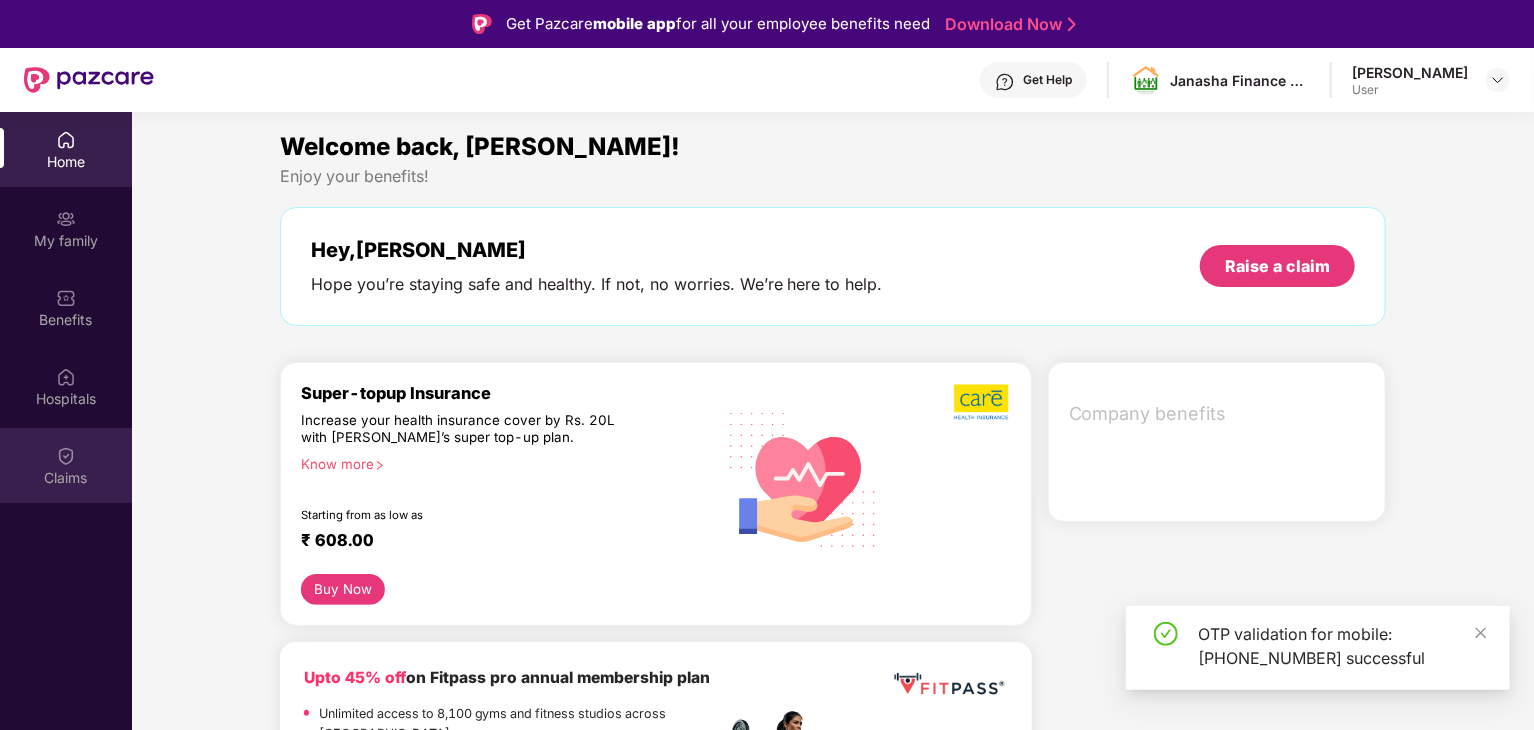 click at bounding box center [66, 456] 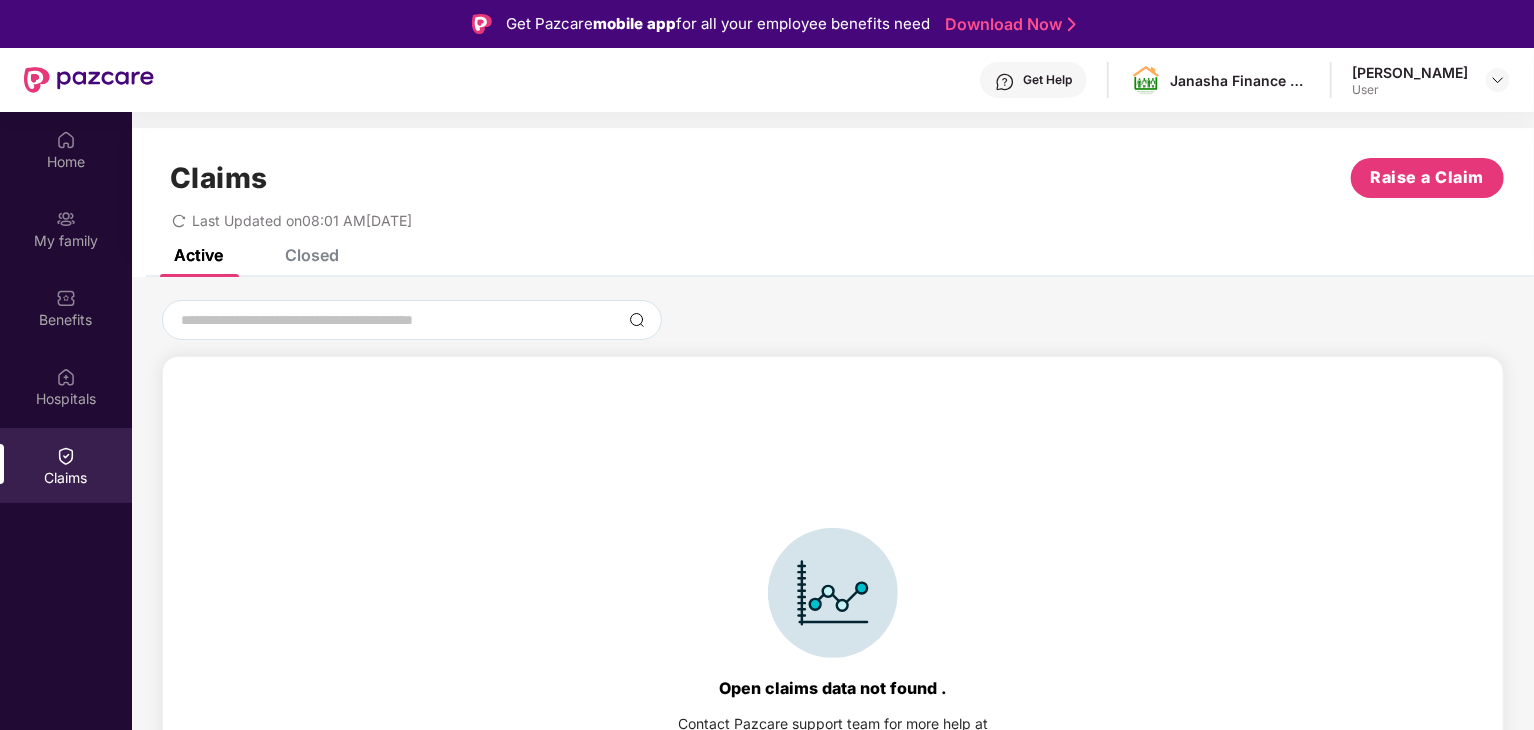 click on "Claims Raise a Claim Last Updated on  08:01 AM[DATE]" at bounding box center [833, 188] 